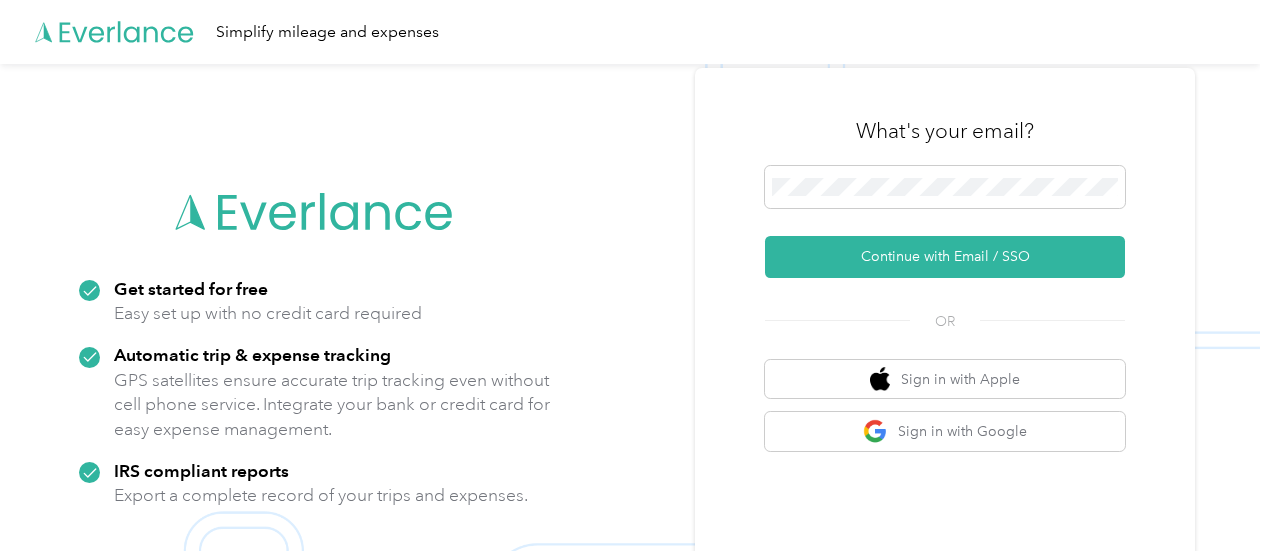 scroll, scrollTop: 0, scrollLeft: 0, axis: both 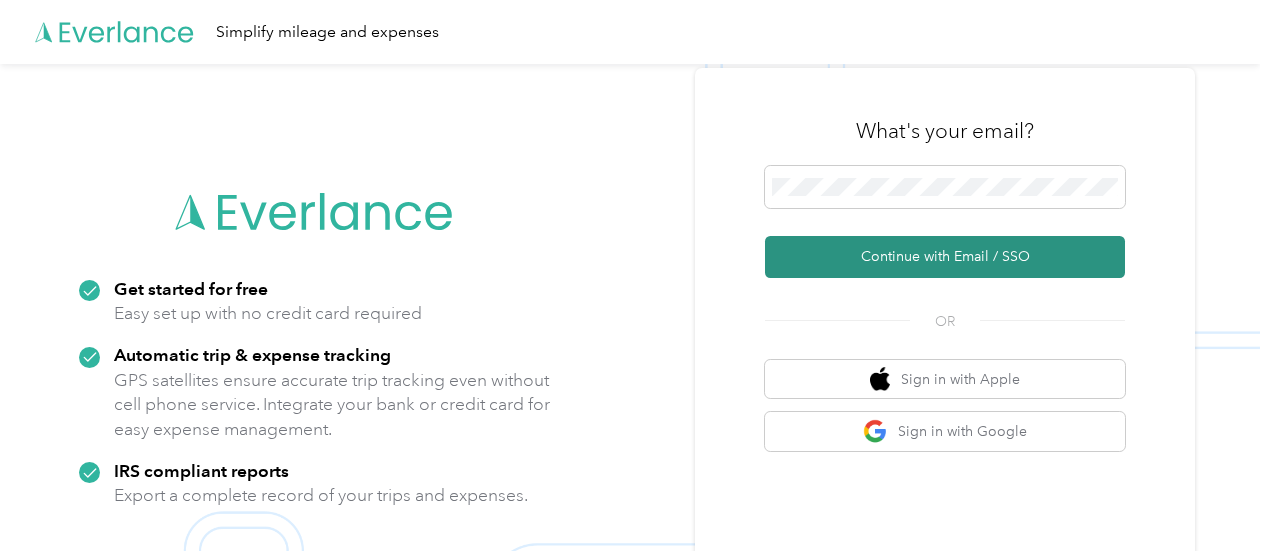 click on "Continue with Email / SSO" at bounding box center (945, 257) 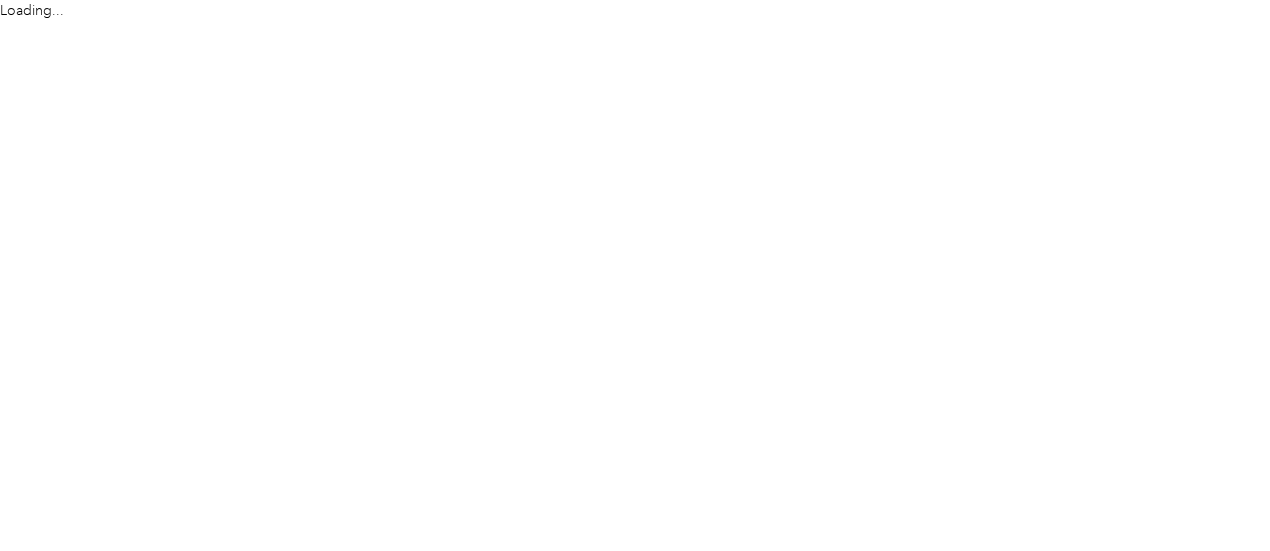 scroll, scrollTop: 0, scrollLeft: 0, axis: both 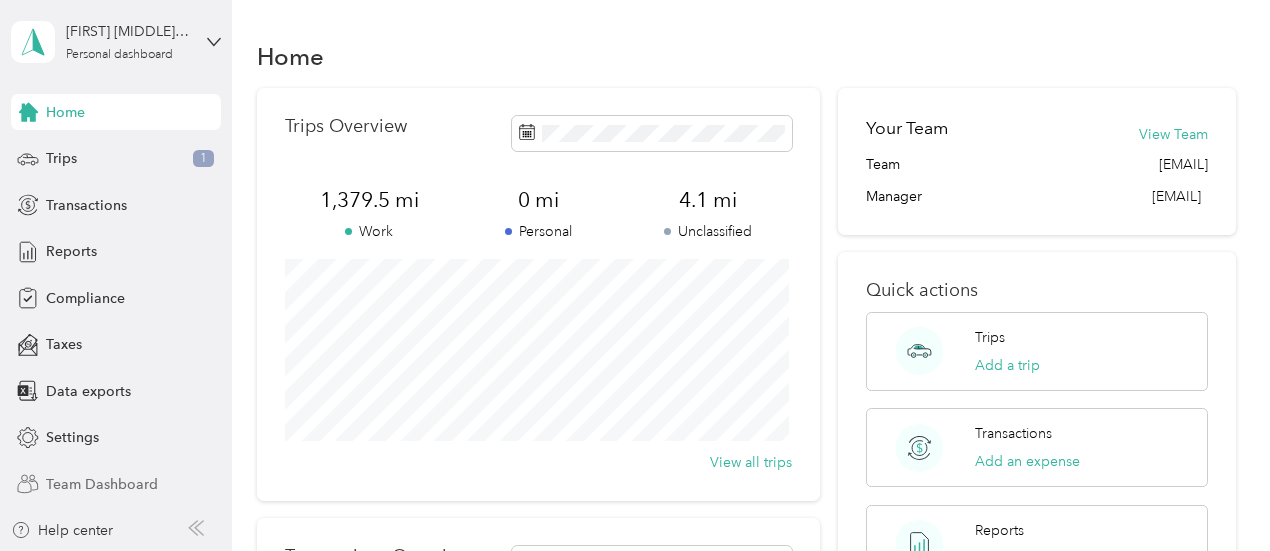 click on "Team Dashboard" at bounding box center [102, 484] 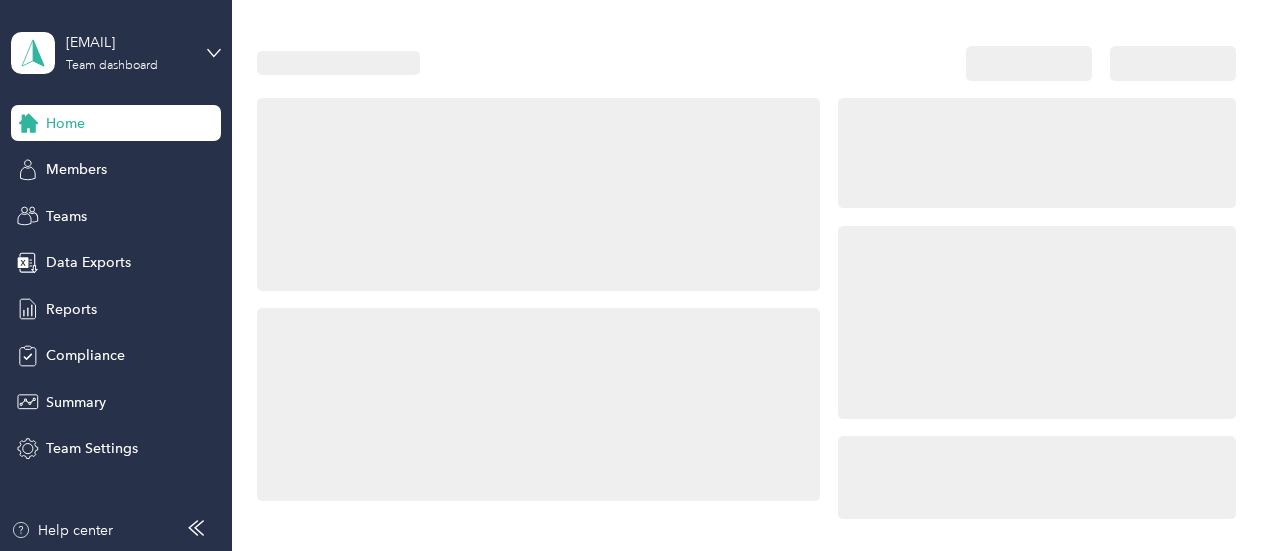scroll, scrollTop: 0, scrollLeft: 0, axis: both 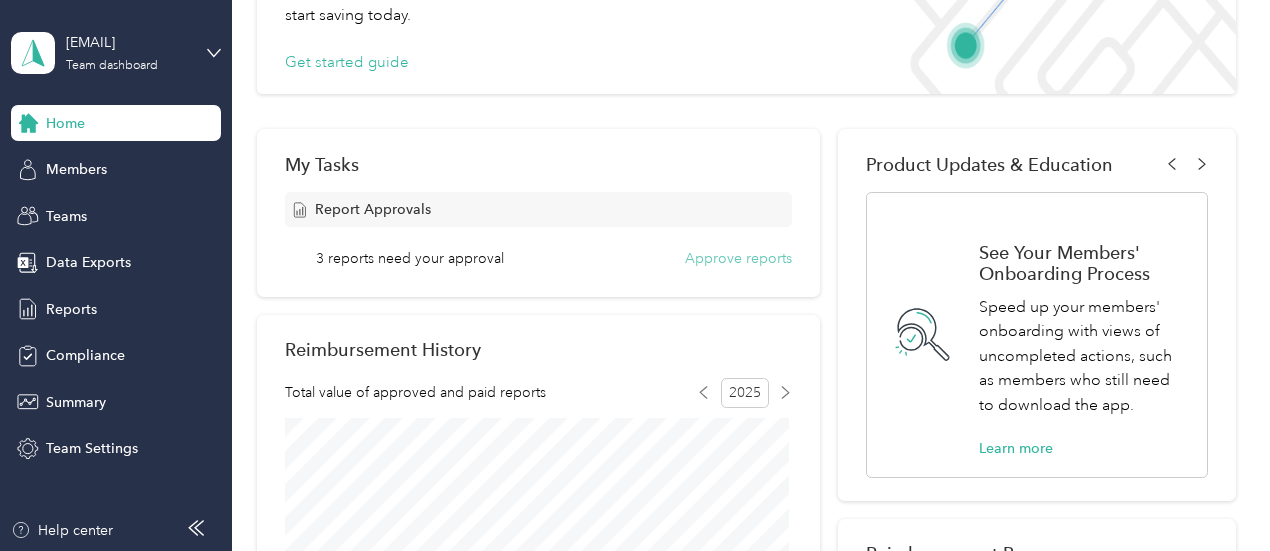 click on "Approve reports" at bounding box center (738, 258) 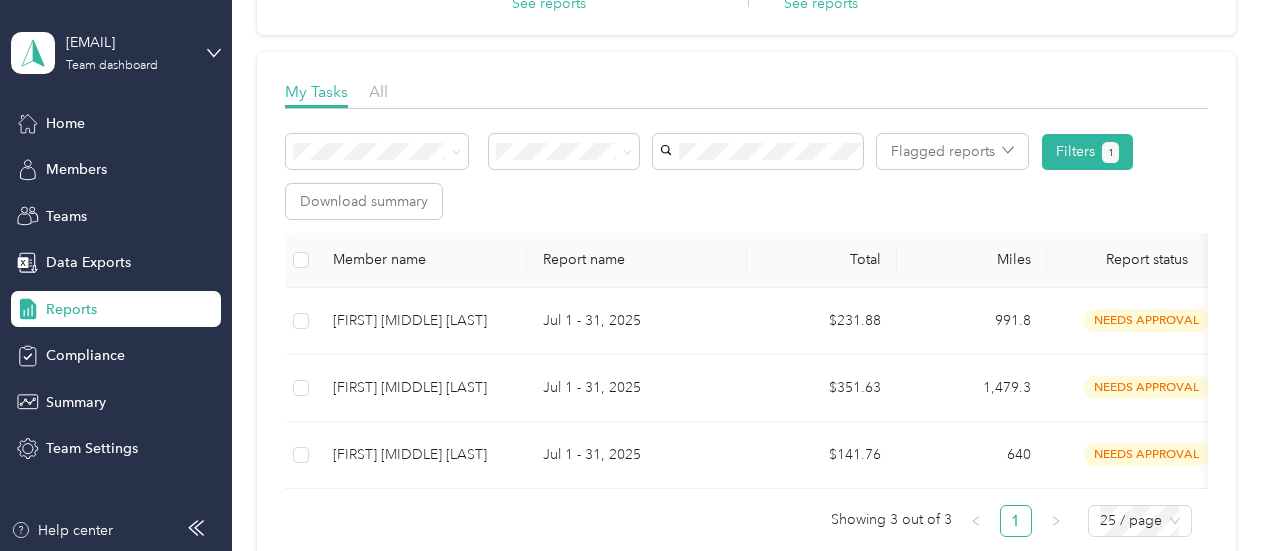 scroll, scrollTop: 300, scrollLeft: 0, axis: vertical 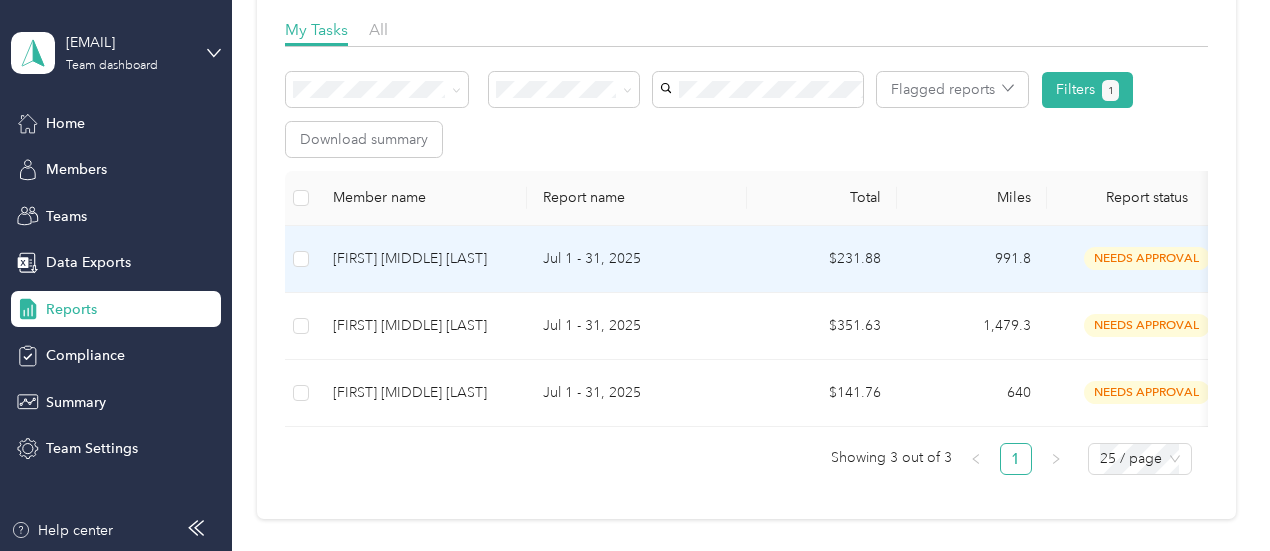 click on "Jul 1 - 31, 2025" at bounding box center (637, 259) 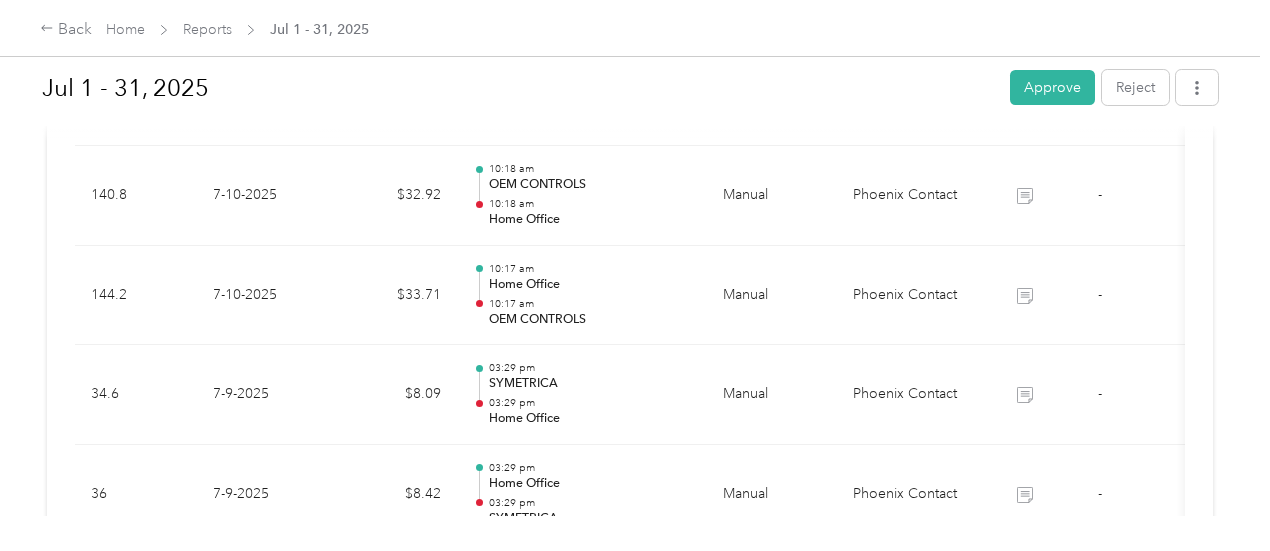 scroll, scrollTop: 2785, scrollLeft: 0, axis: vertical 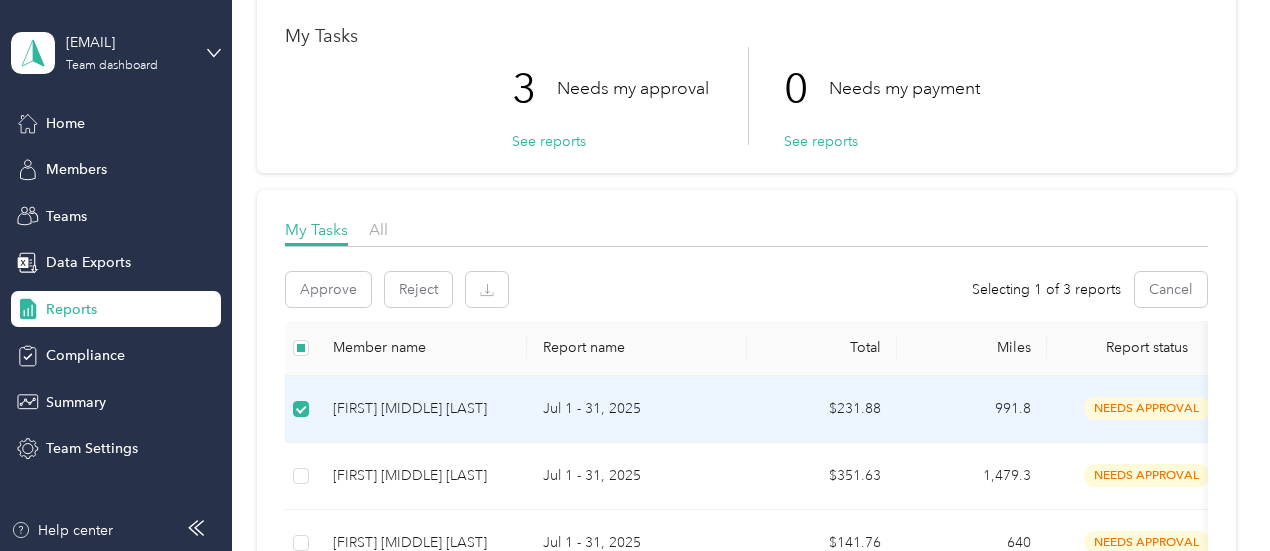click on "needs approval" at bounding box center [1147, 408] 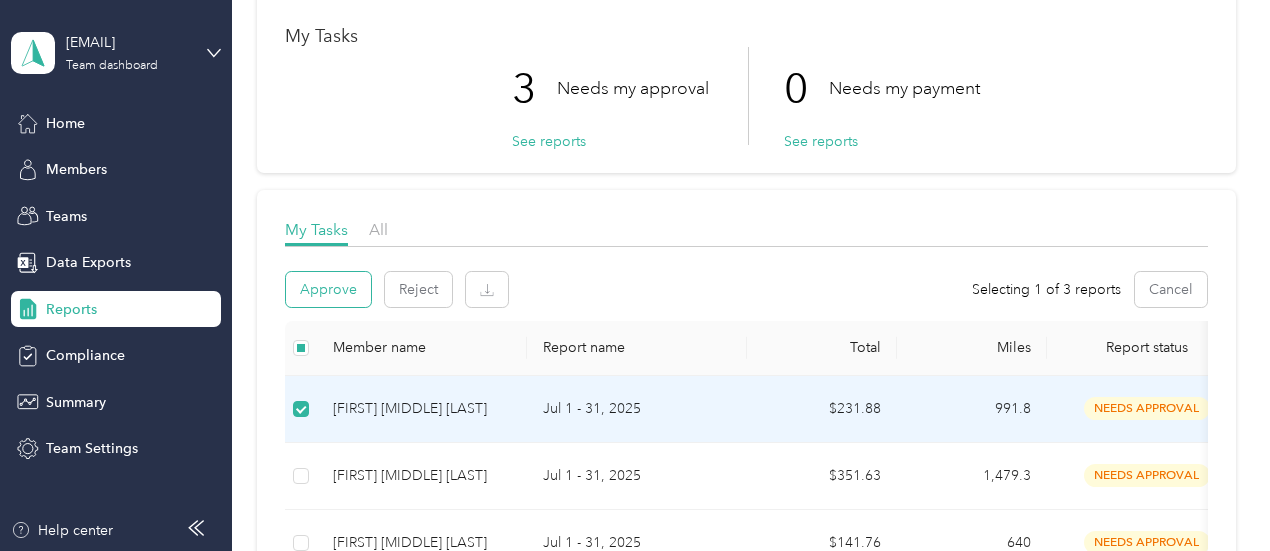 click on "Approve" at bounding box center [328, 289] 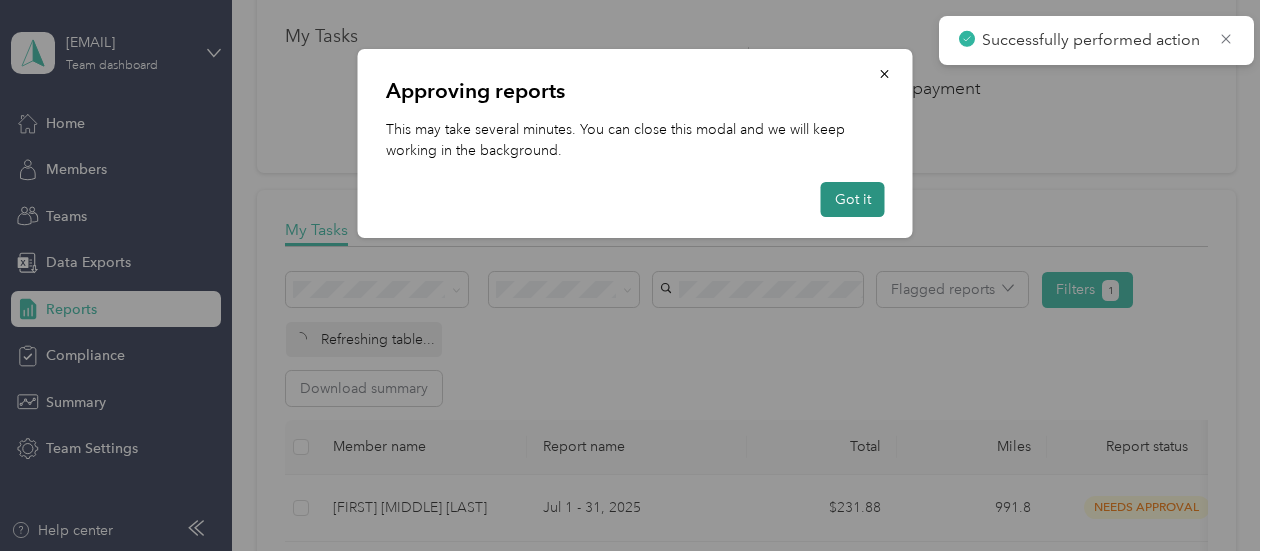 click on "Got it" at bounding box center (853, 199) 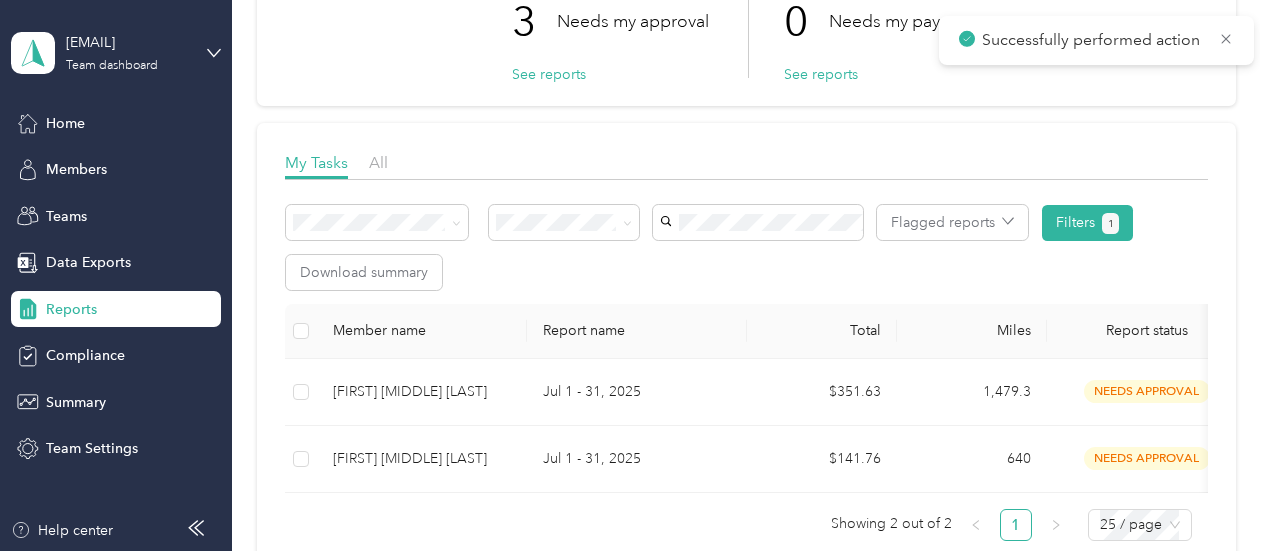 scroll, scrollTop: 200, scrollLeft: 0, axis: vertical 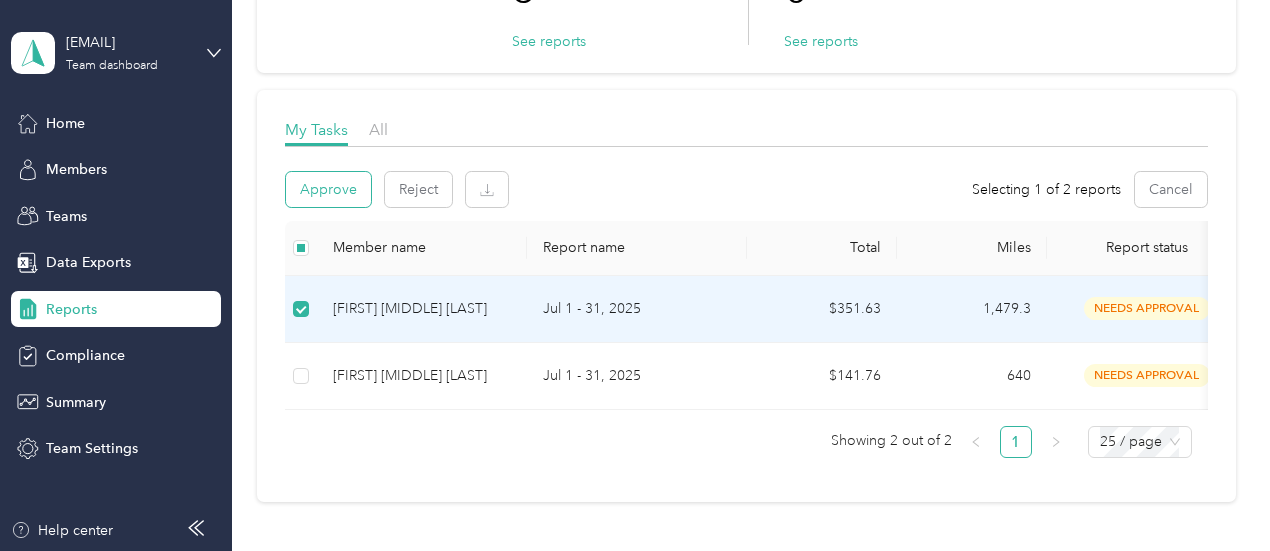click on "Approve" at bounding box center [328, 189] 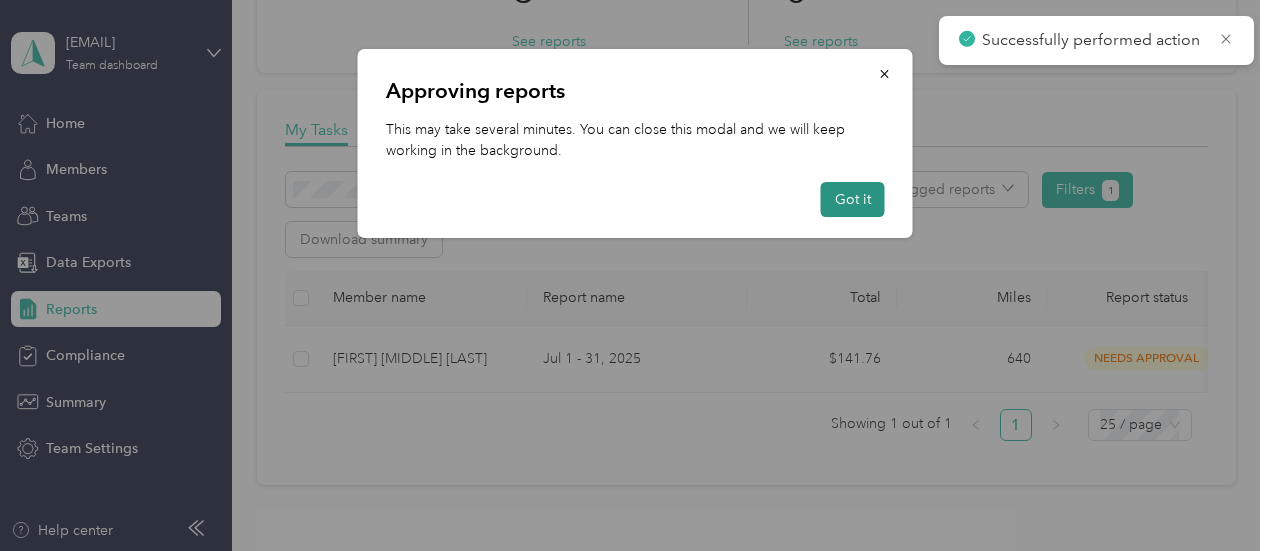 click on "Got it" at bounding box center [853, 199] 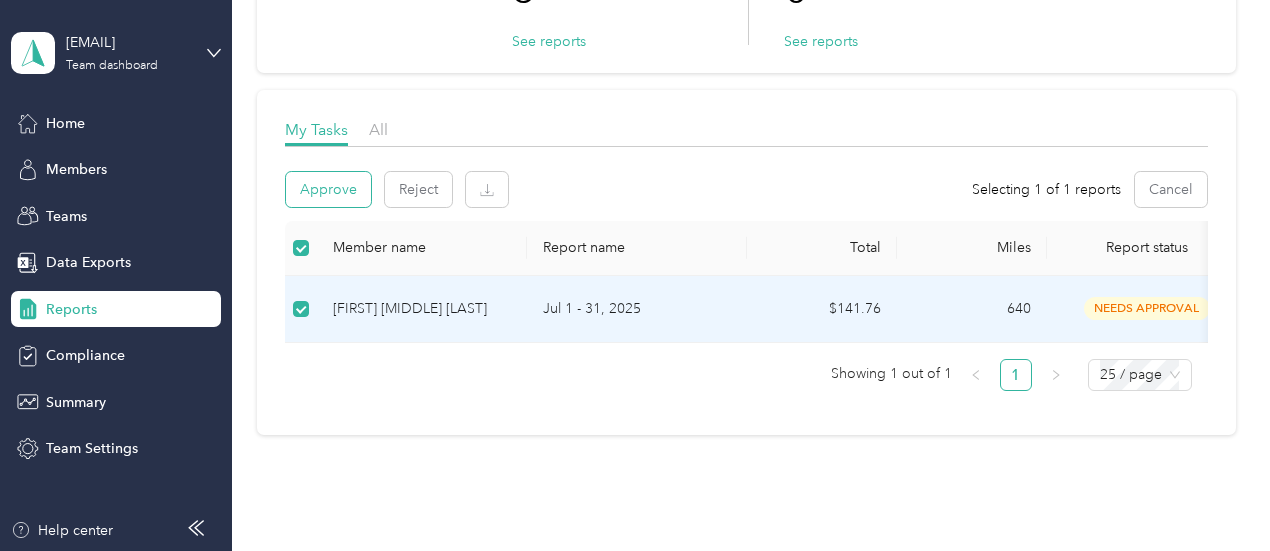 click on "Approve" at bounding box center (328, 189) 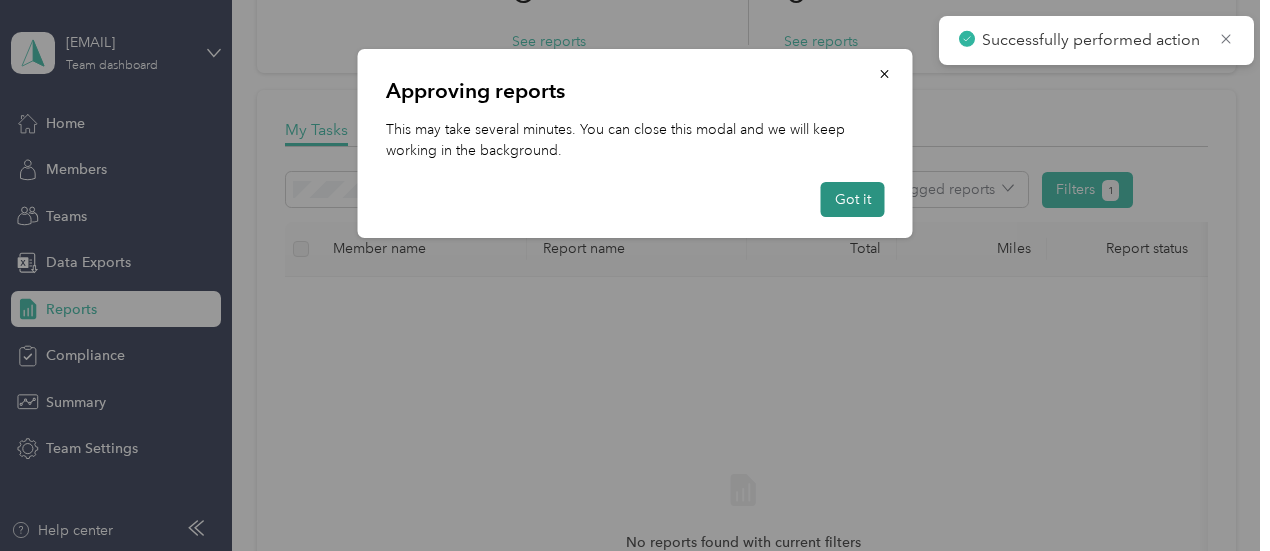 click on "Got it" at bounding box center (853, 199) 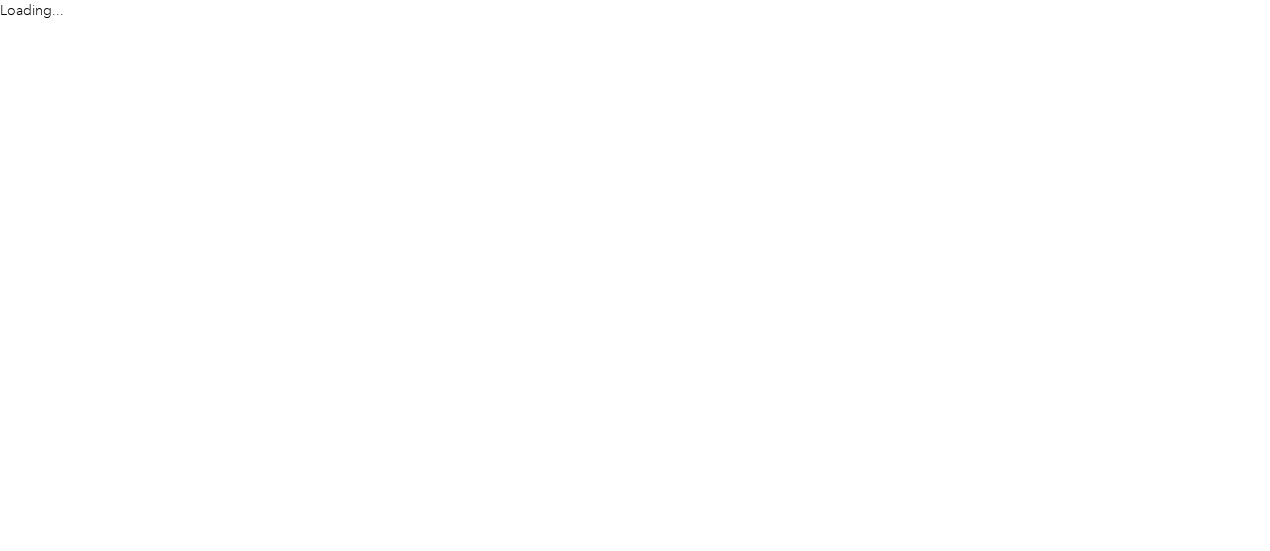 scroll, scrollTop: 0, scrollLeft: 0, axis: both 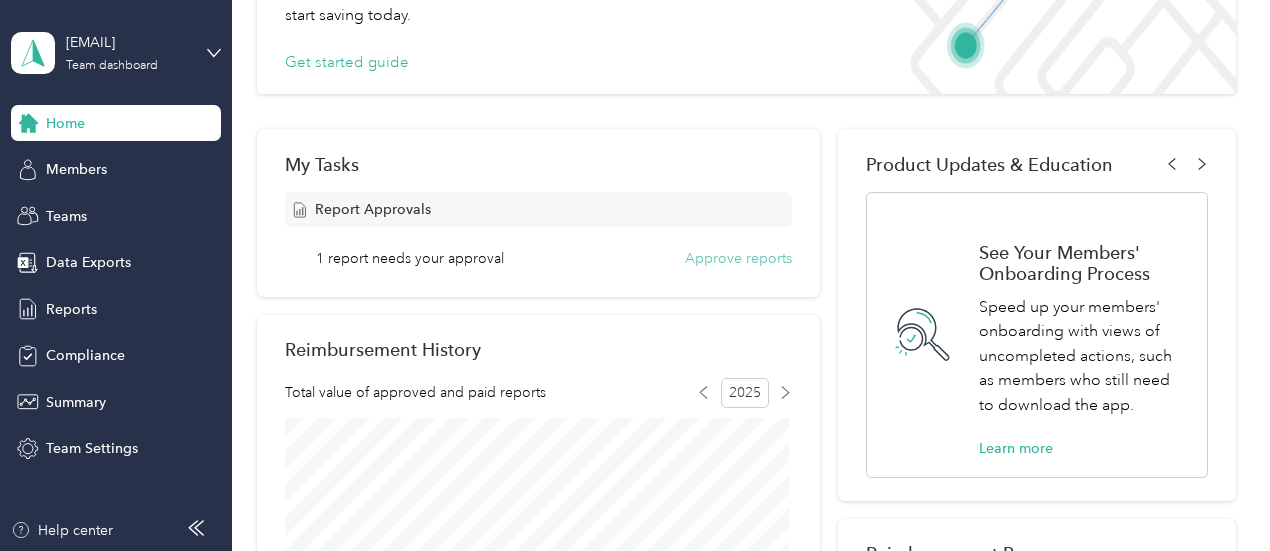click on "Approve reports" at bounding box center (738, 258) 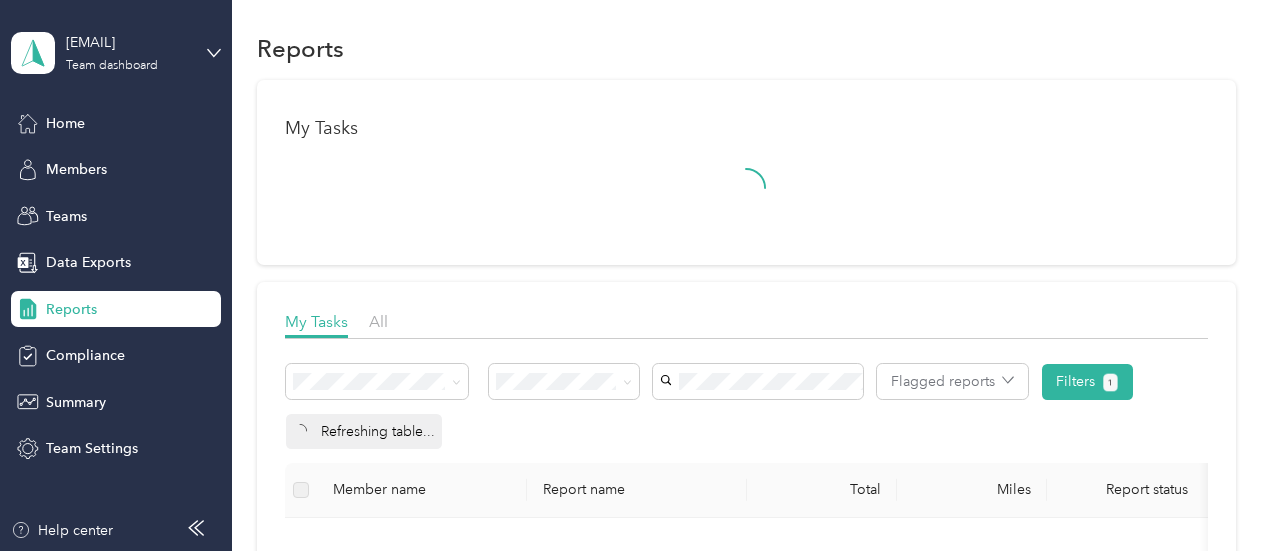 scroll, scrollTop: 200, scrollLeft: 0, axis: vertical 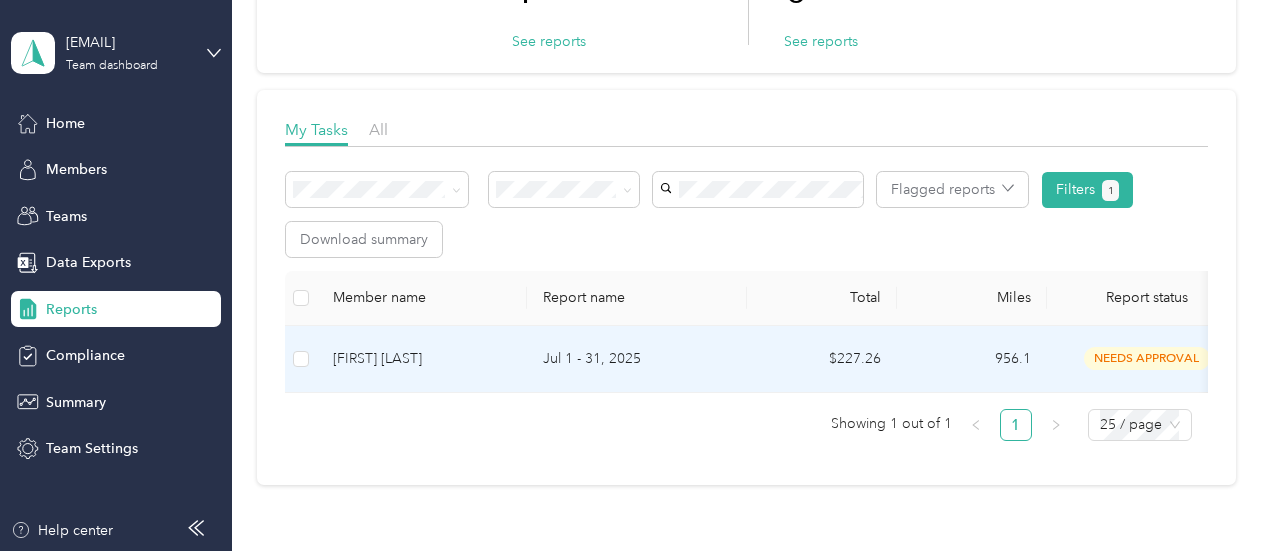click on "[FIRST] [LAST]" at bounding box center [422, 359] 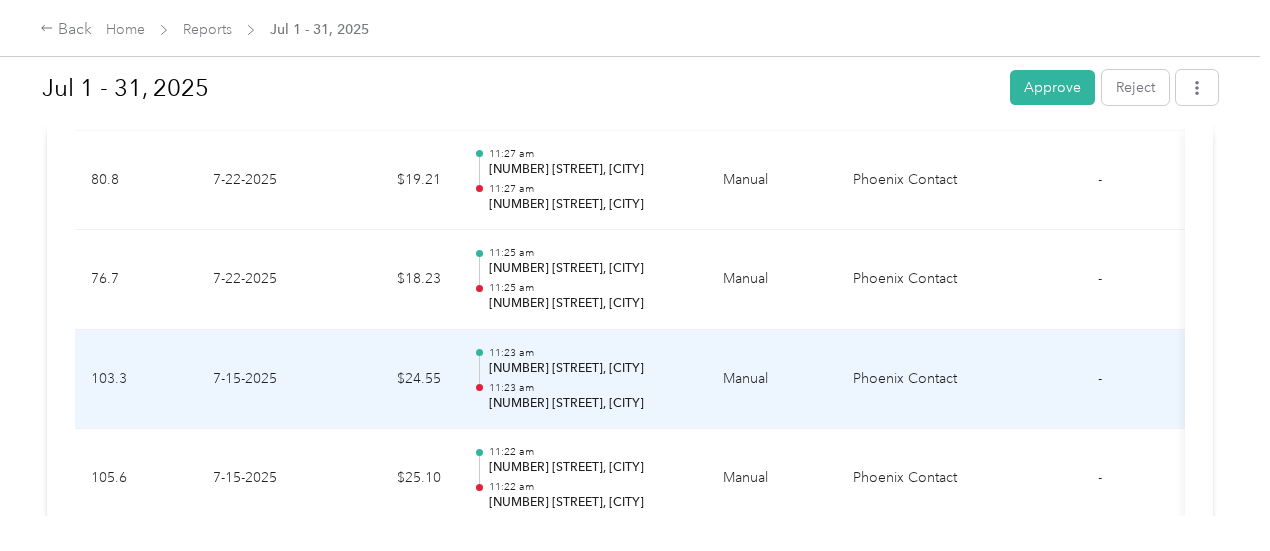 scroll, scrollTop: 1400, scrollLeft: 0, axis: vertical 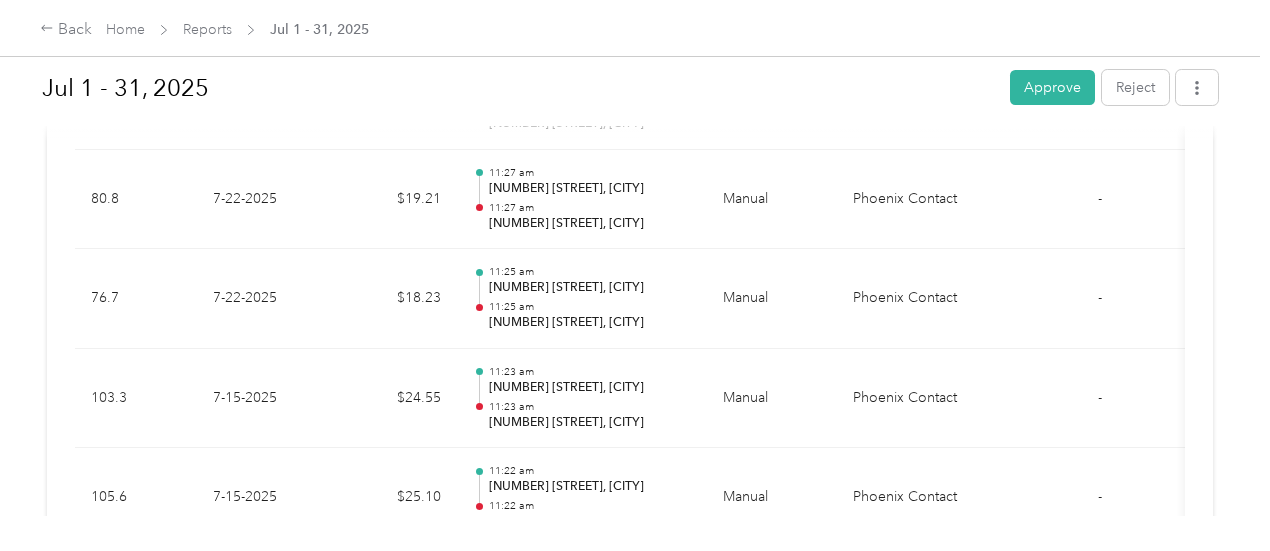 click on "Approve" at bounding box center (1052, 87) 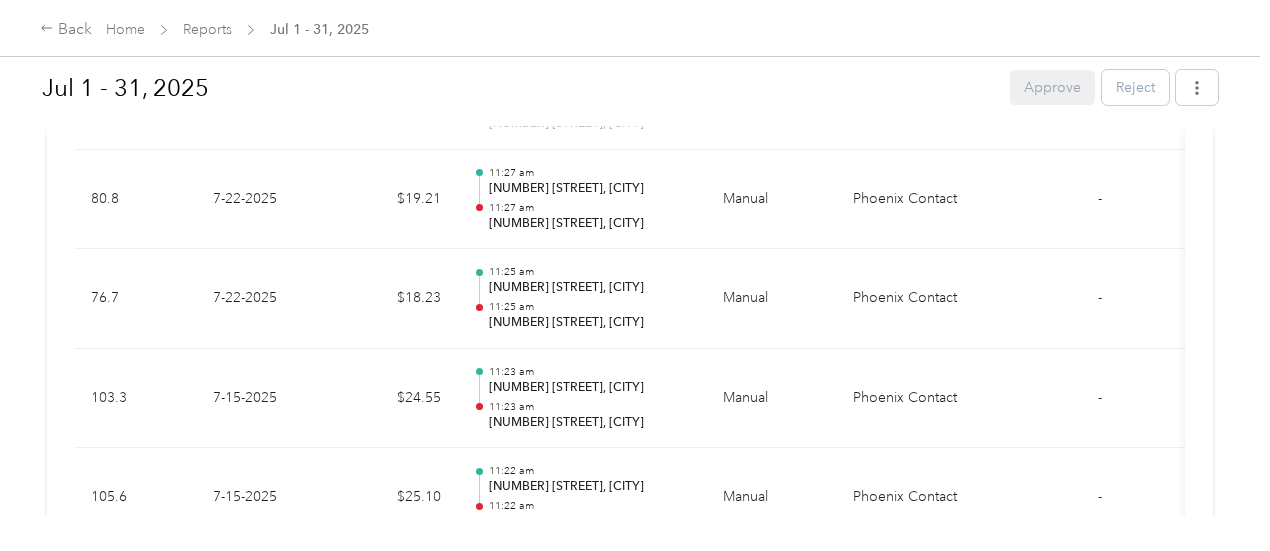 scroll, scrollTop: 1351, scrollLeft: 0, axis: vertical 